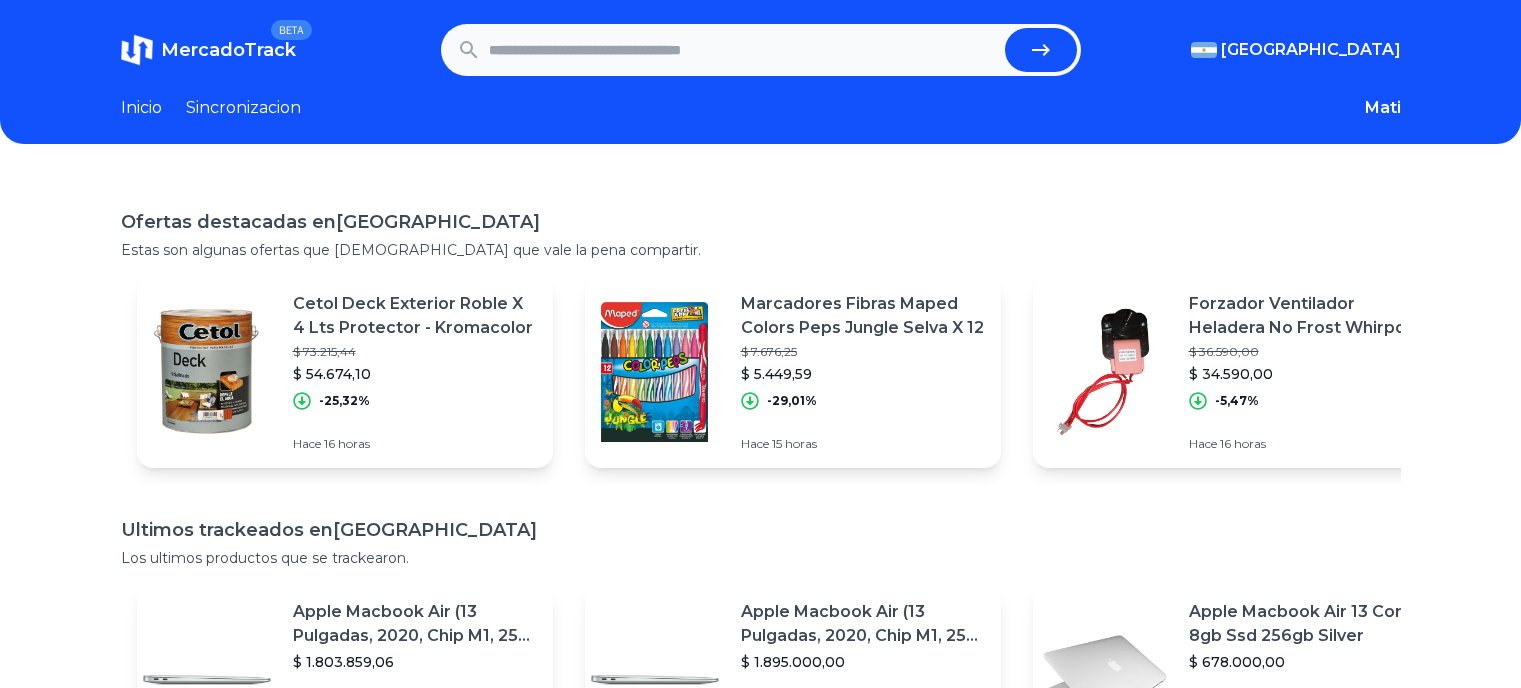 scroll, scrollTop: 0, scrollLeft: 0, axis: both 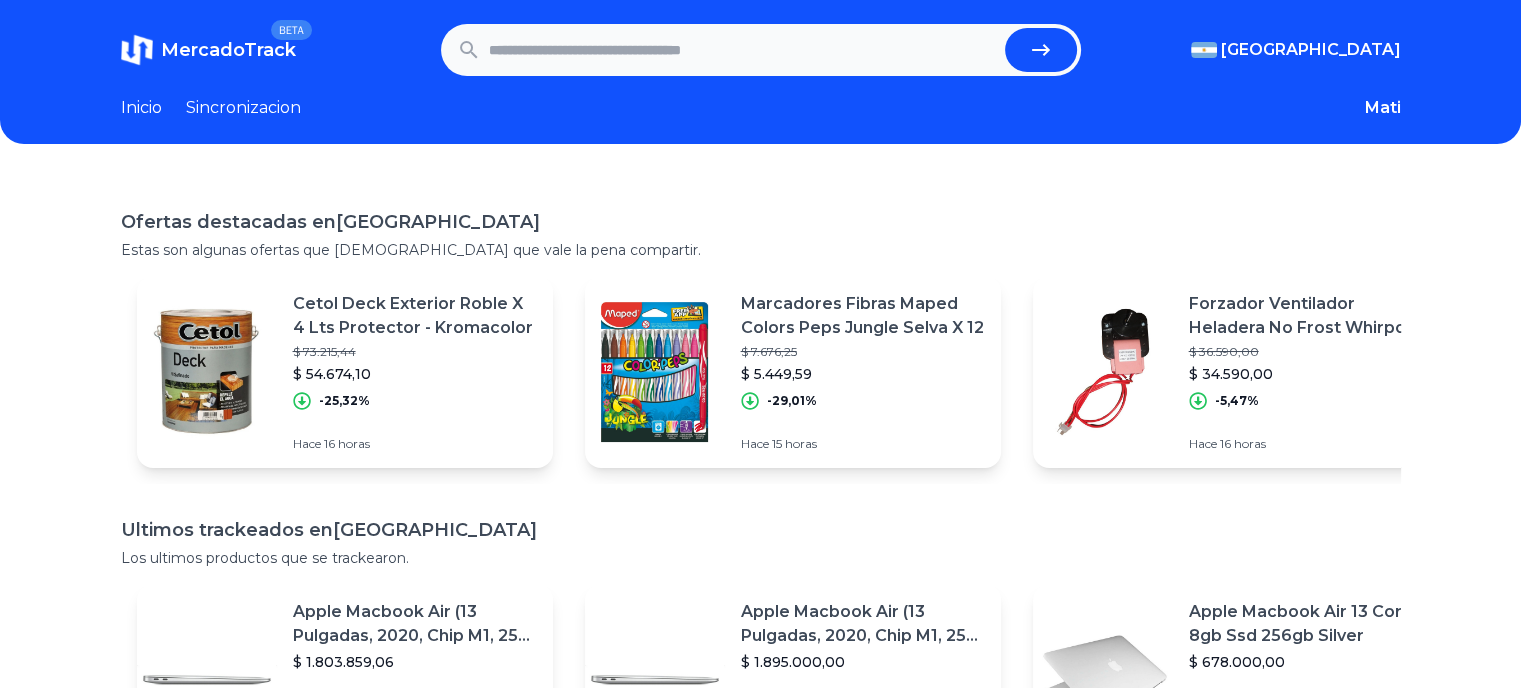 click at bounding box center [743, 50] 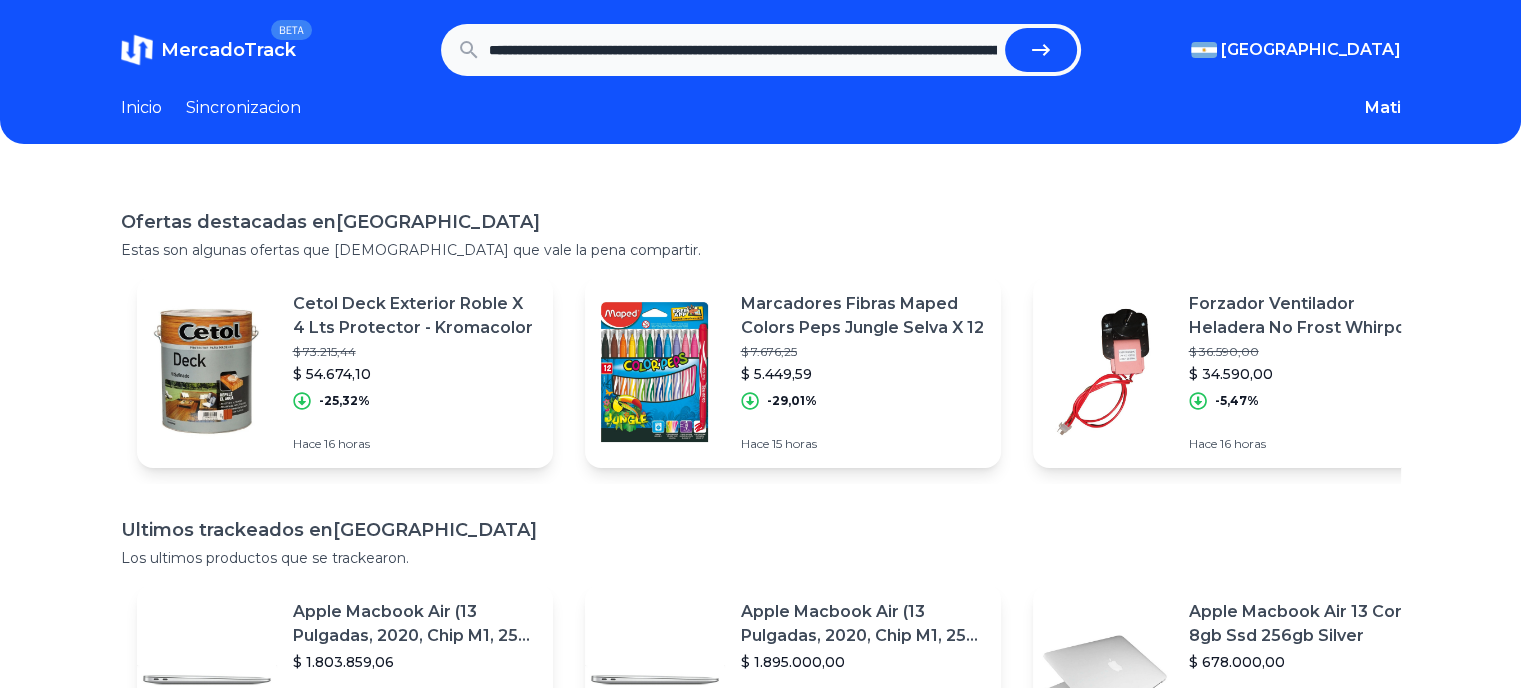 scroll, scrollTop: 0, scrollLeft: 320, axis: horizontal 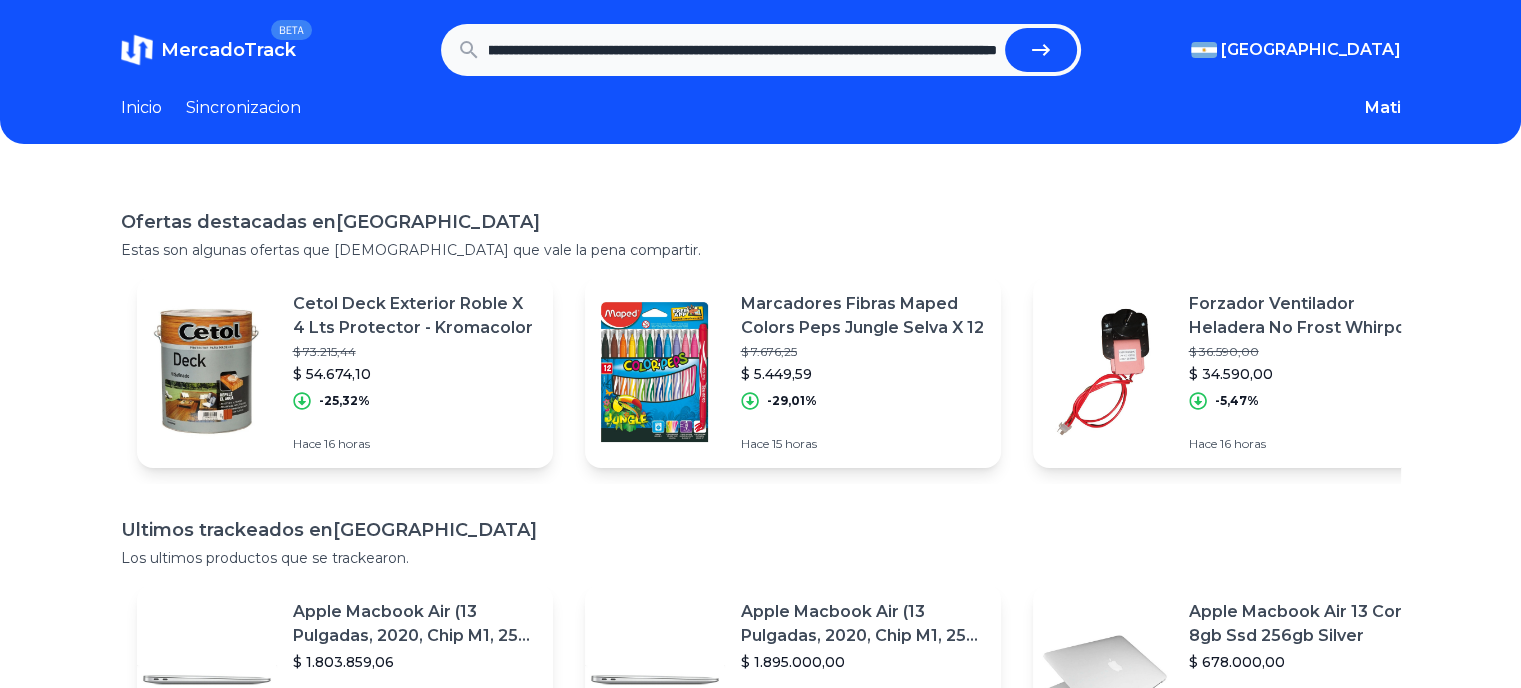 click at bounding box center [1041, 50] 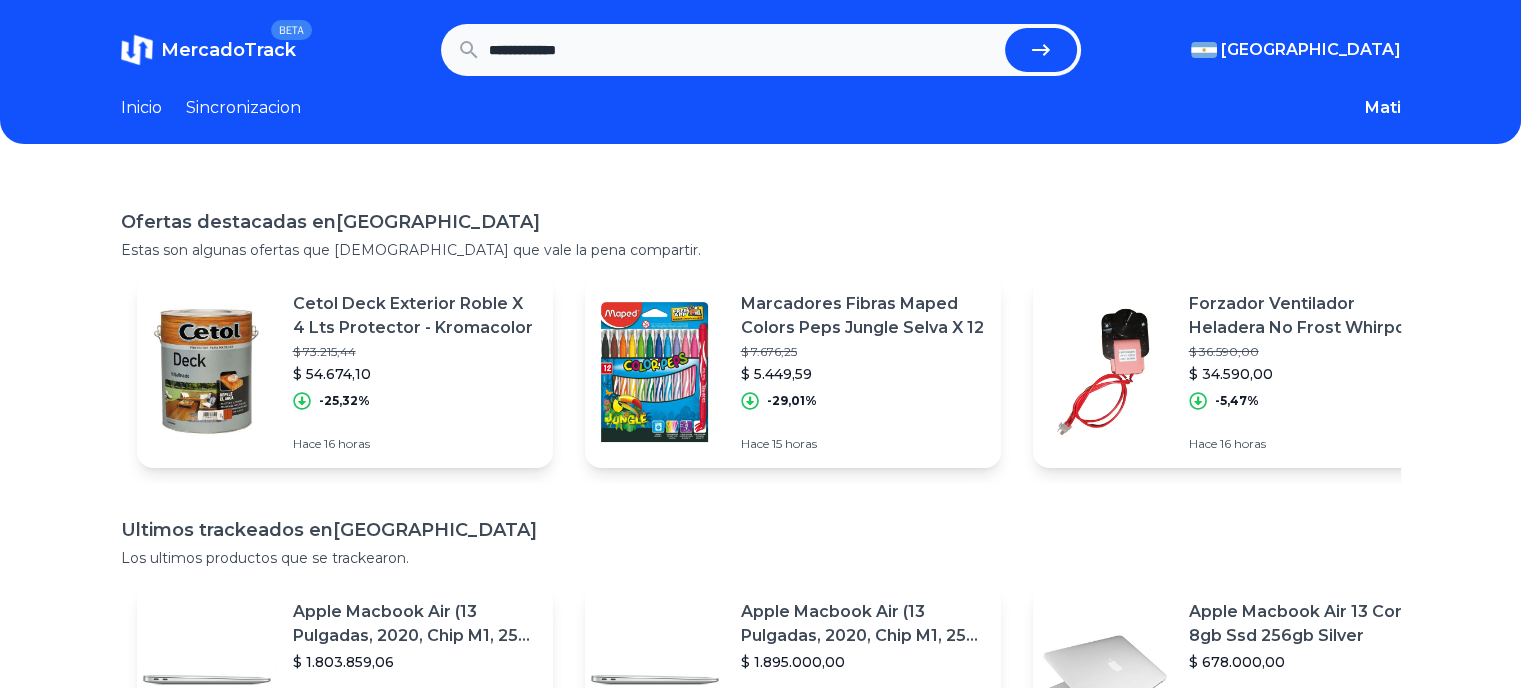 scroll, scrollTop: 0, scrollLeft: 0, axis: both 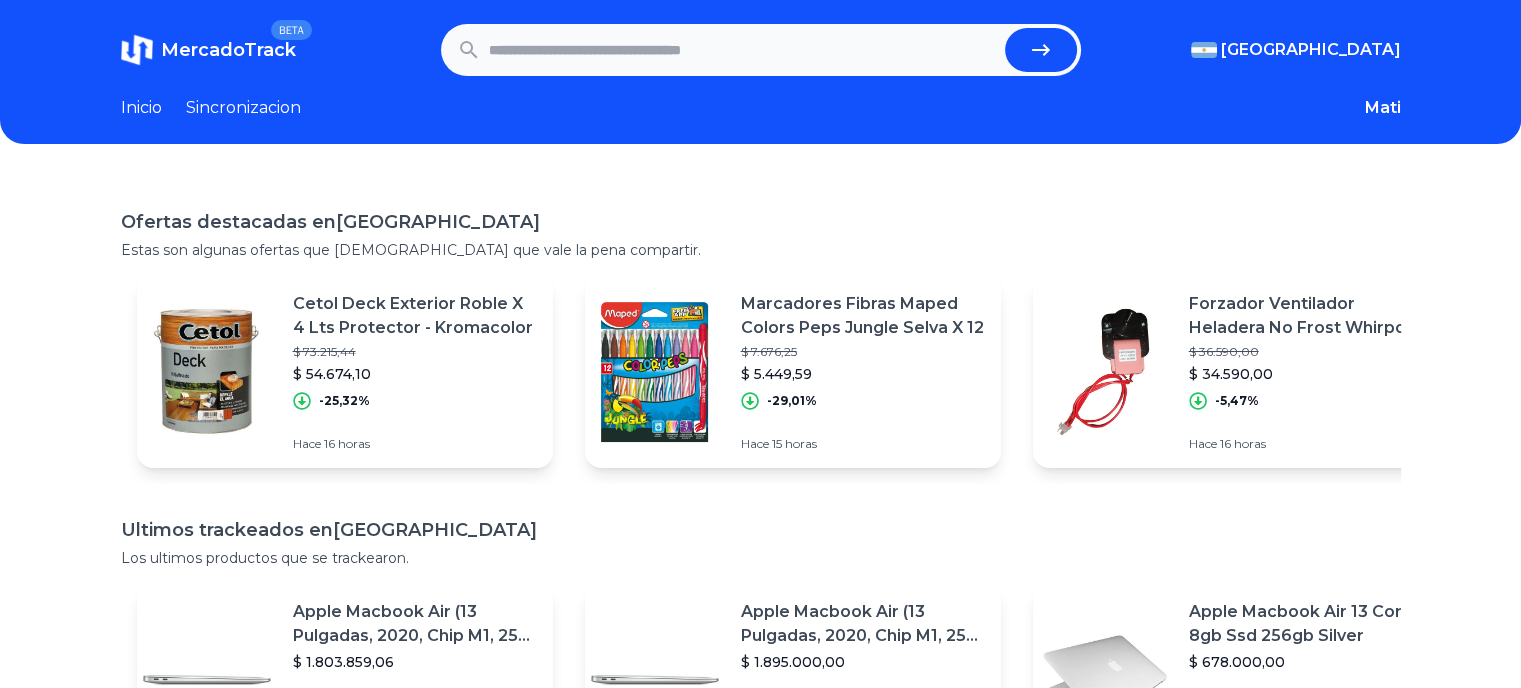 click at bounding box center (743, 50) 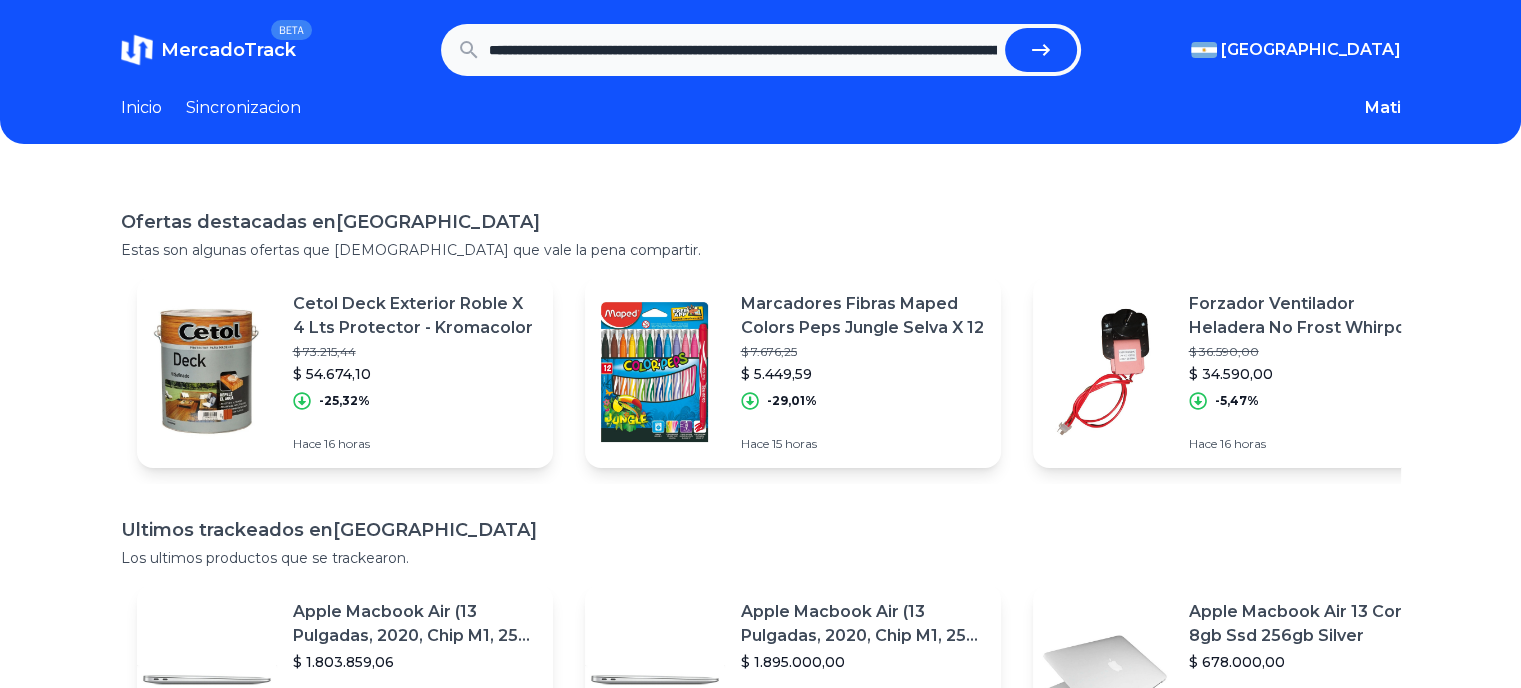 scroll, scrollTop: 0, scrollLeft: 320, axis: horizontal 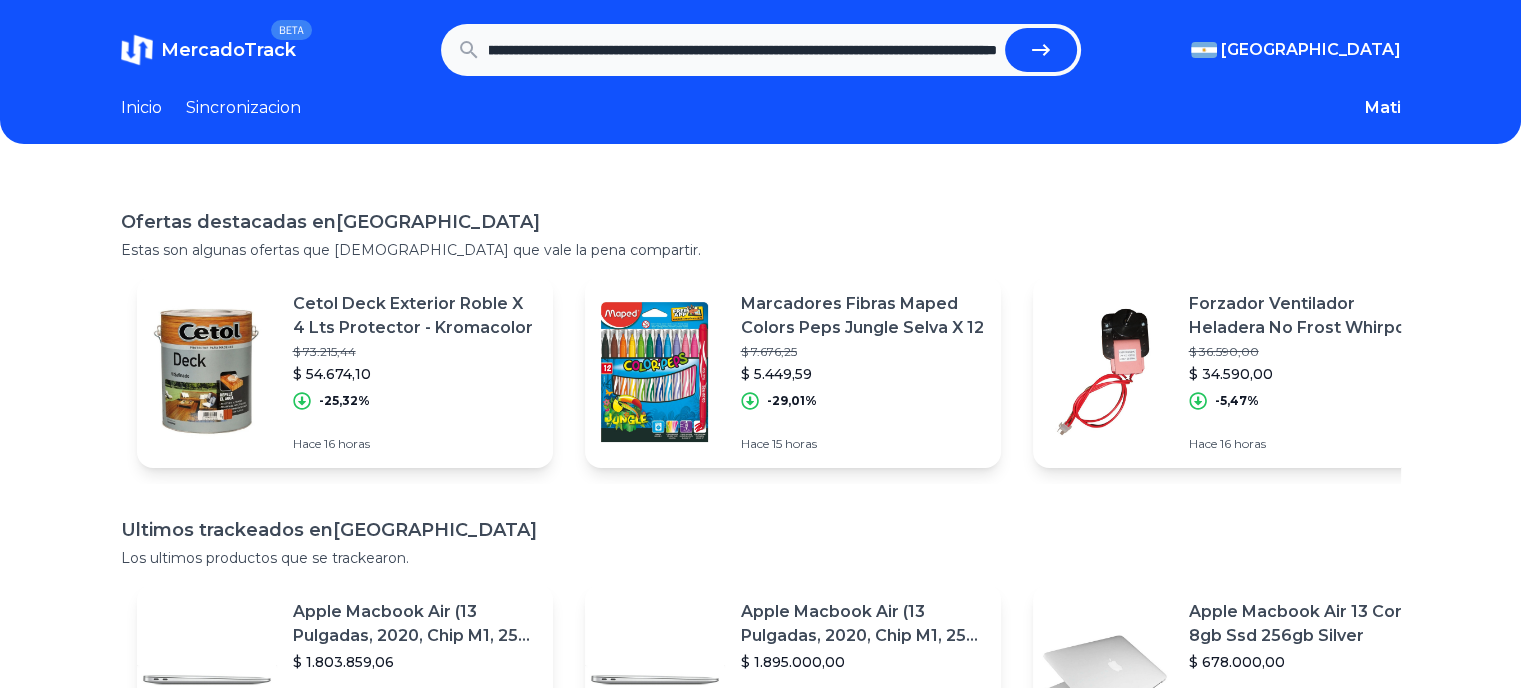 click at bounding box center [1041, 50] 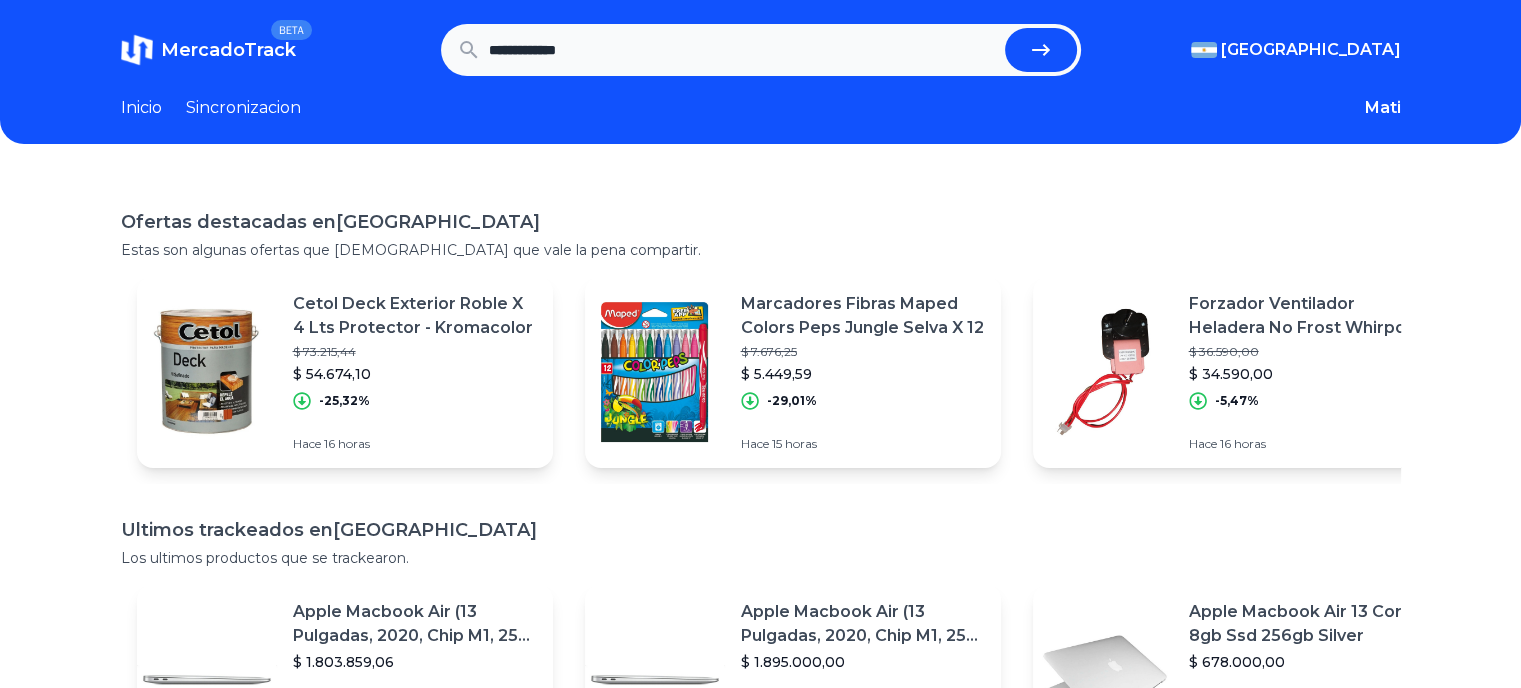 scroll, scrollTop: 0, scrollLeft: 0, axis: both 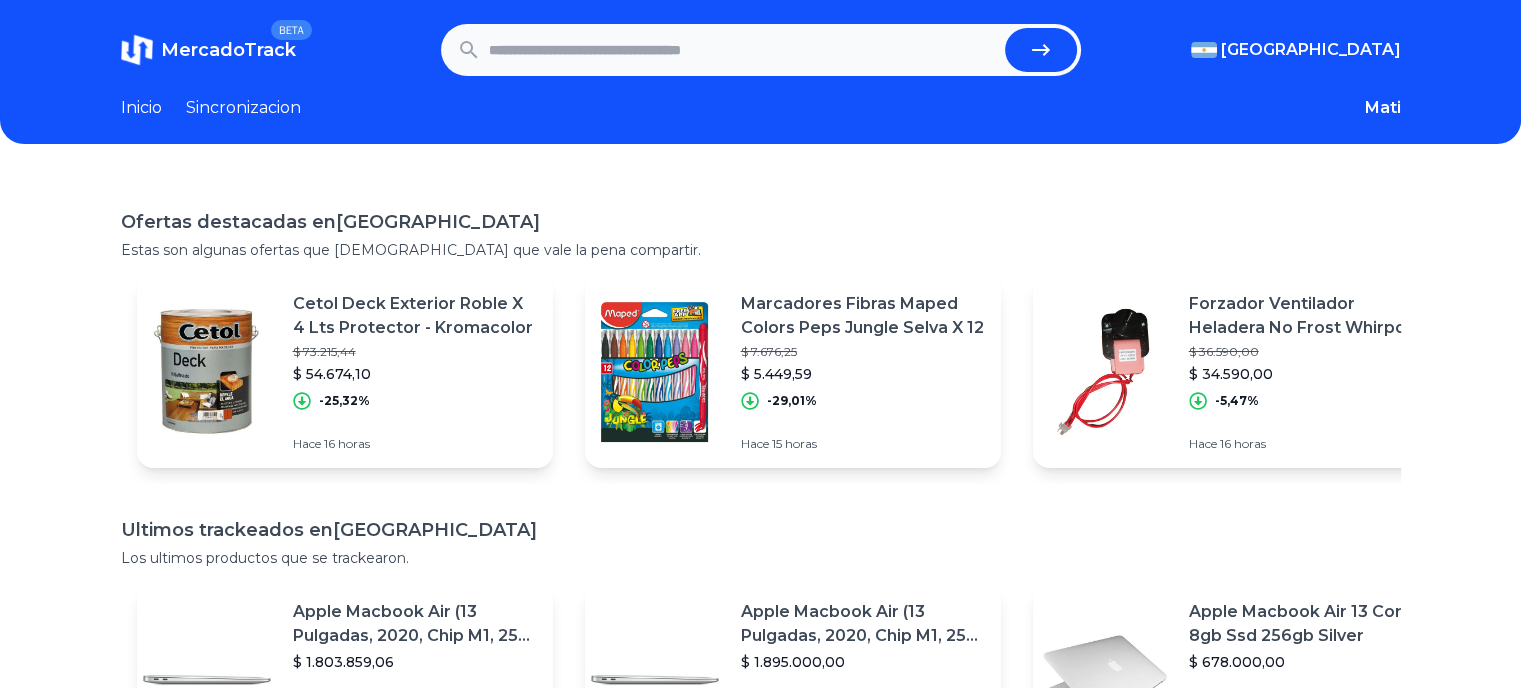 click at bounding box center (743, 50) 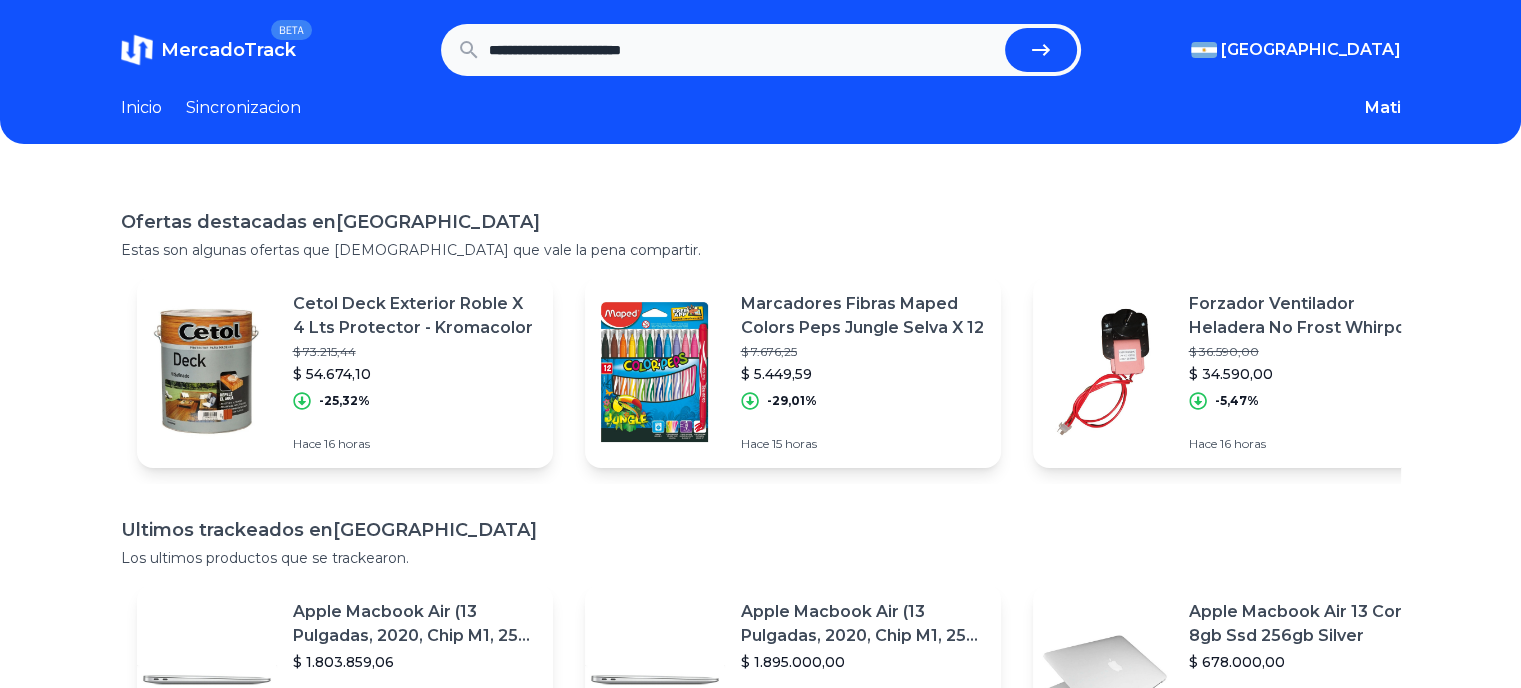 type on "**********" 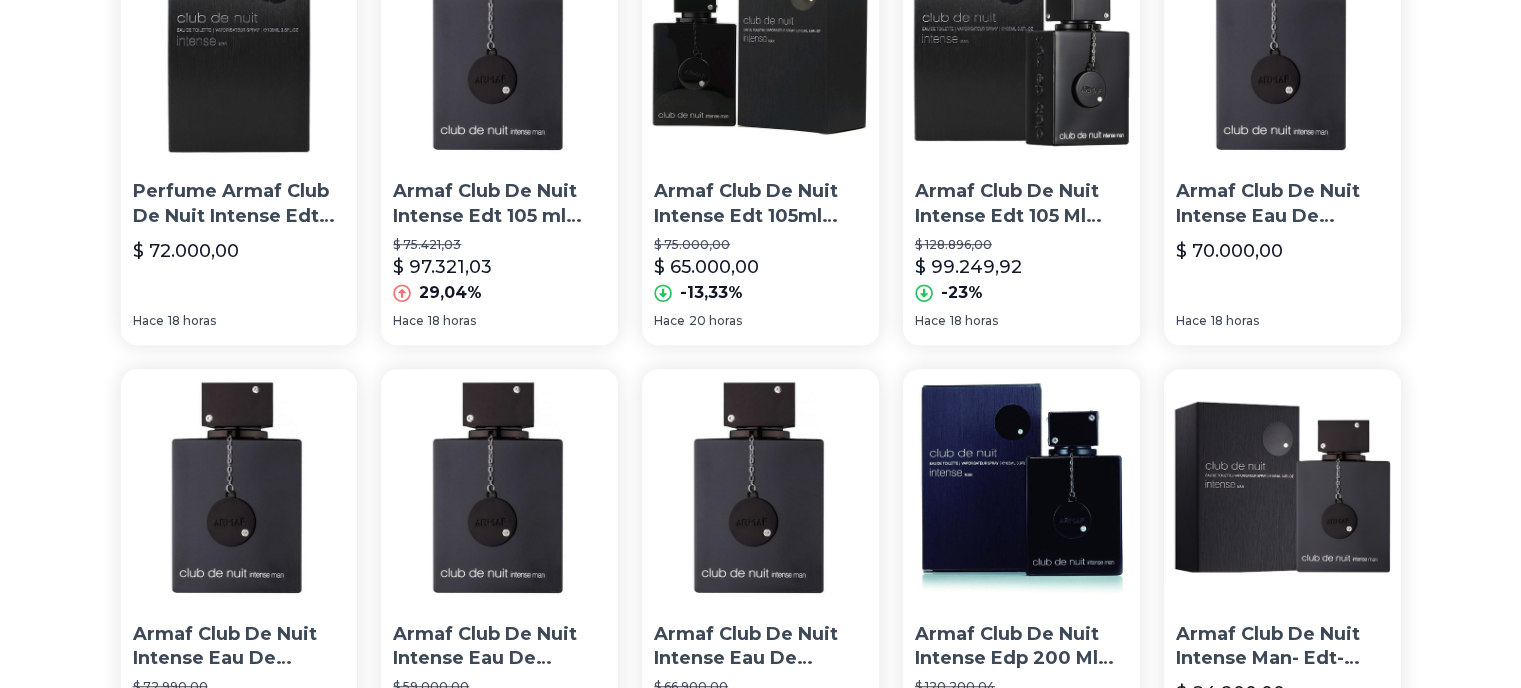 scroll, scrollTop: 1000, scrollLeft: 0, axis: vertical 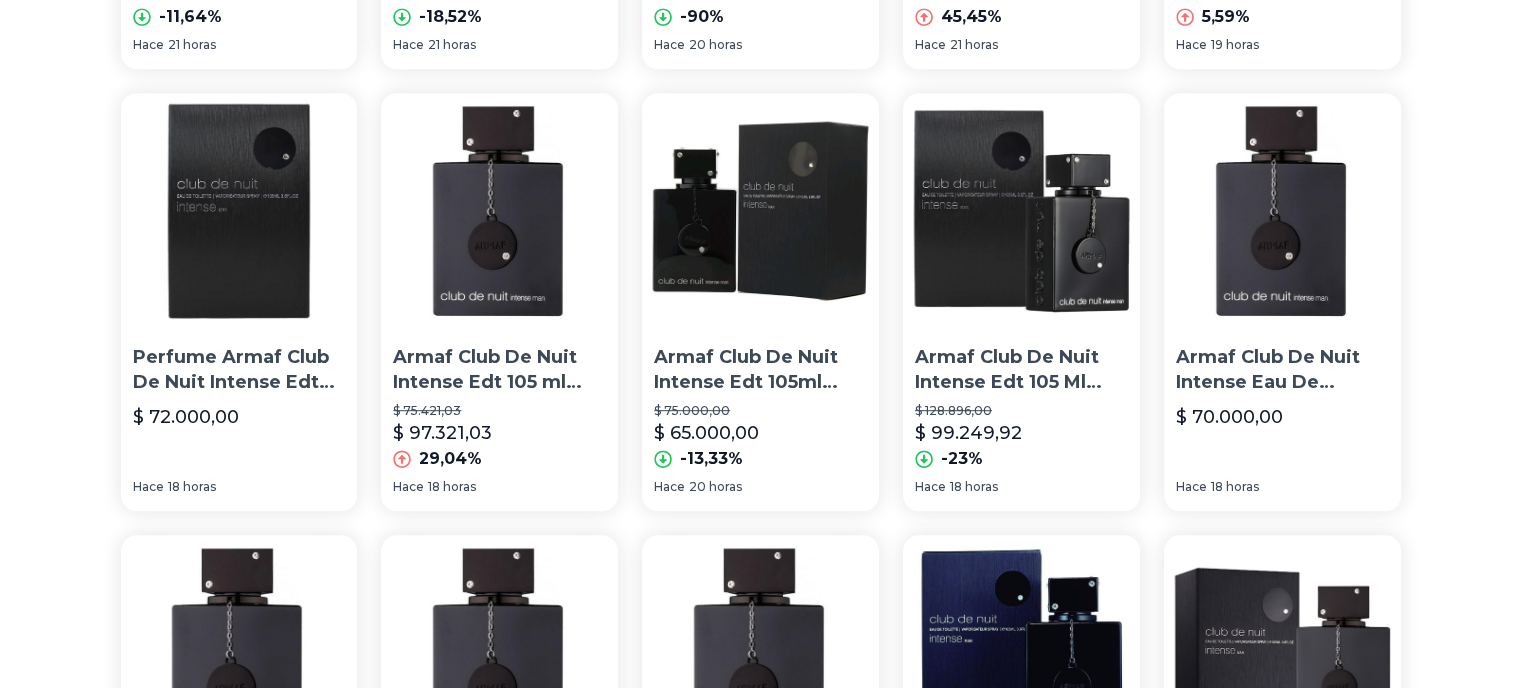 click at bounding box center (760, 211) 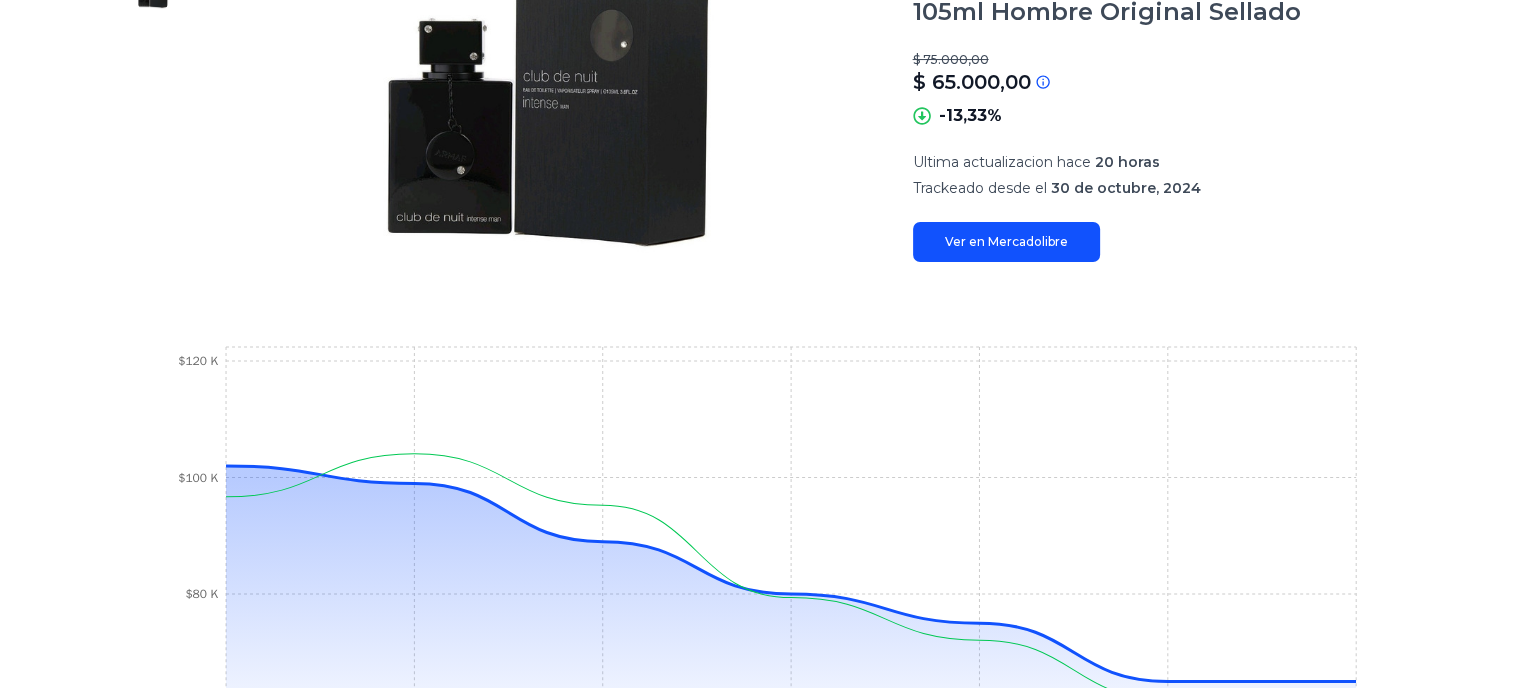 scroll, scrollTop: 500, scrollLeft: 0, axis: vertical 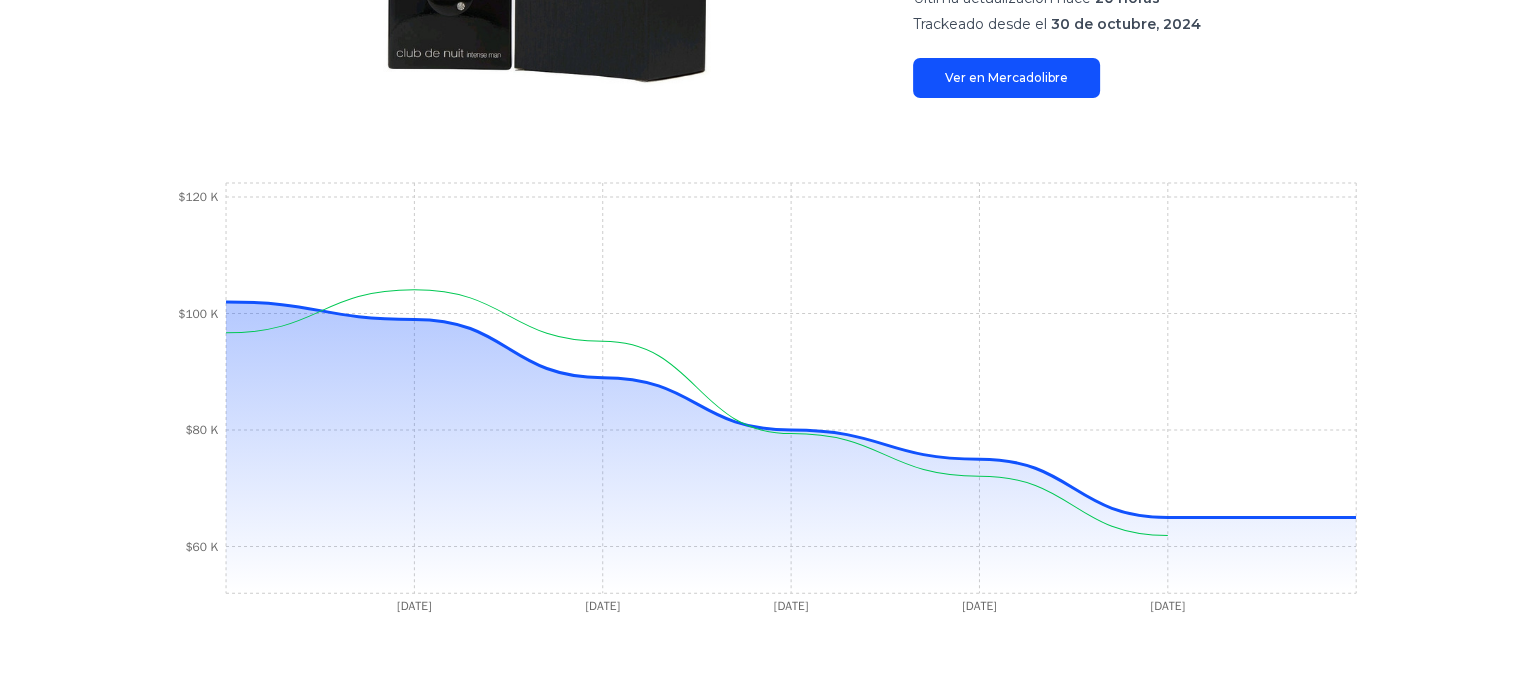 click on "Ver en Mercadolibre" at bounding box center (1006, 78) 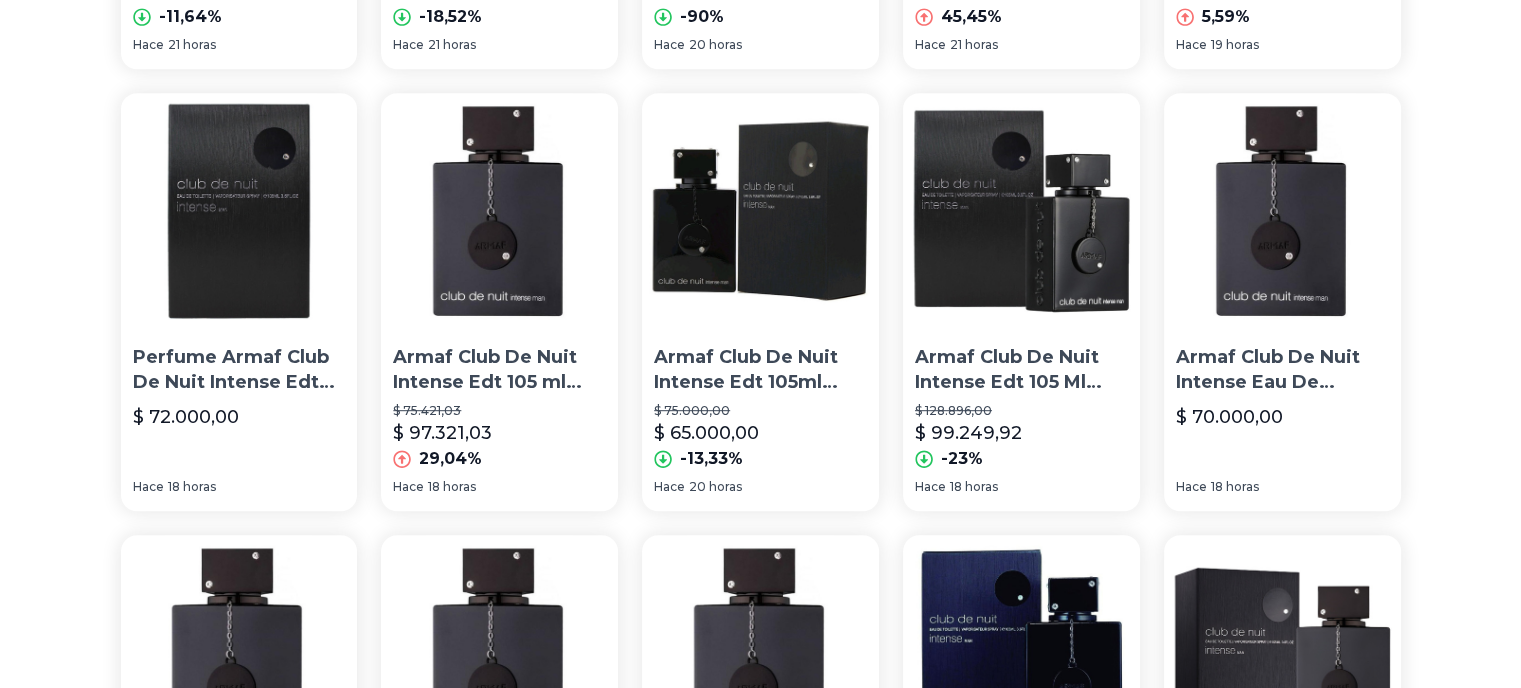 scroll, scrollTop: 1500, scrollLeft: 0, axis: vertical 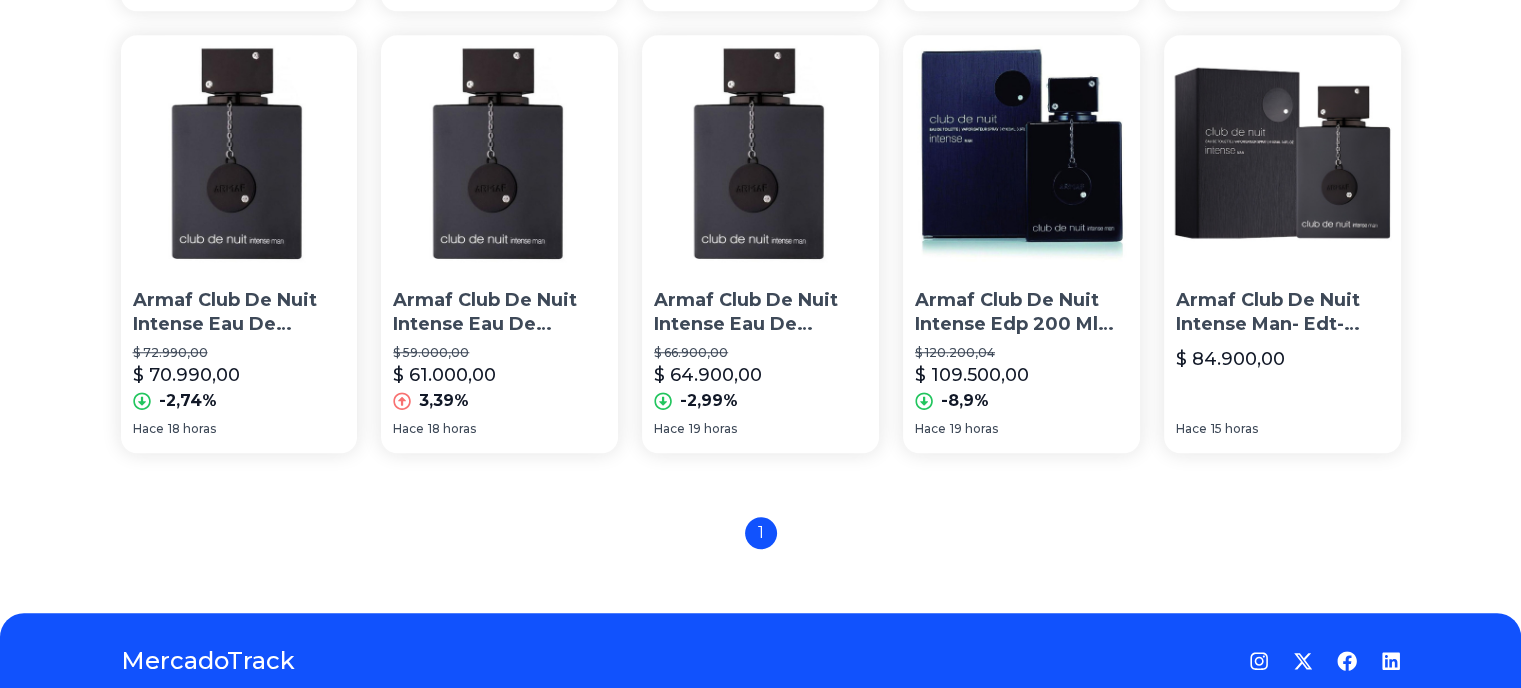 click at bounding box center (499, 153) 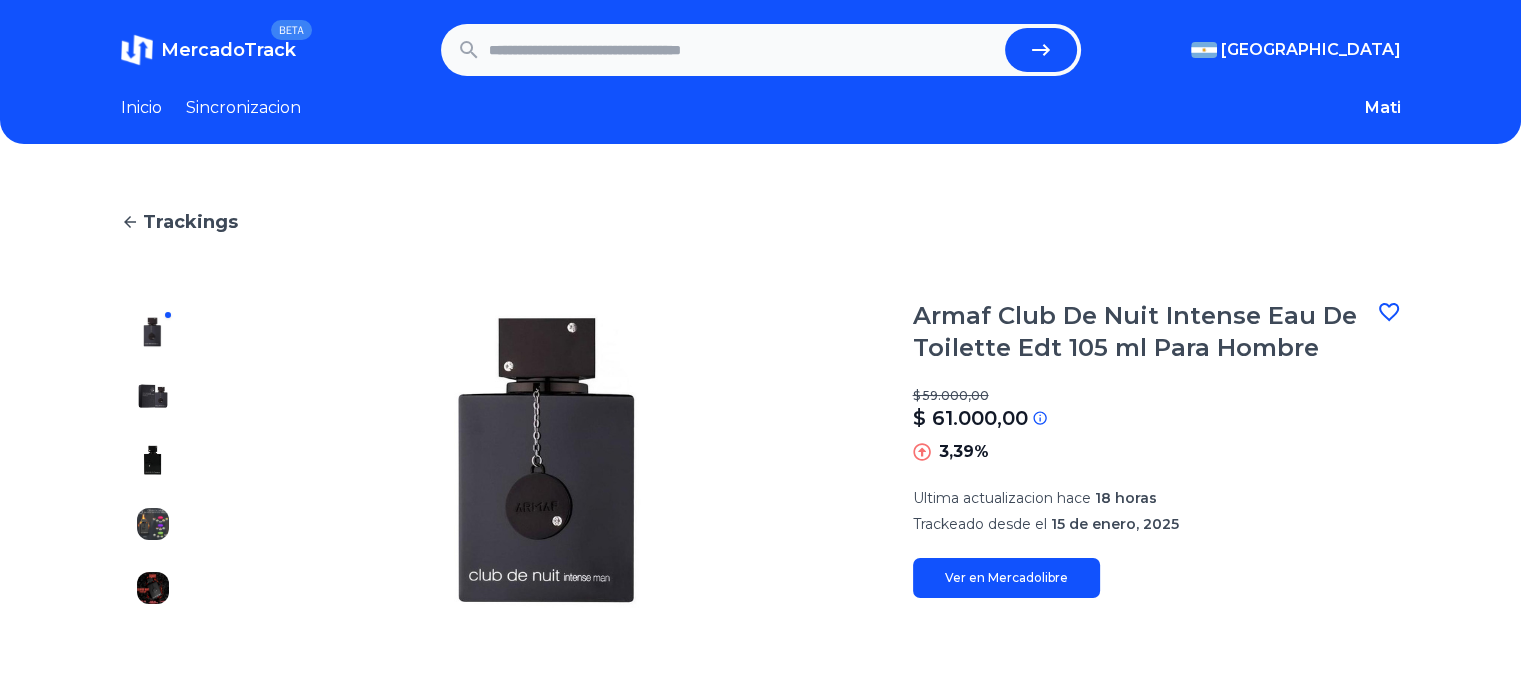 click on "Ver en Mercadolibre" at bounding box center (1006, 578) 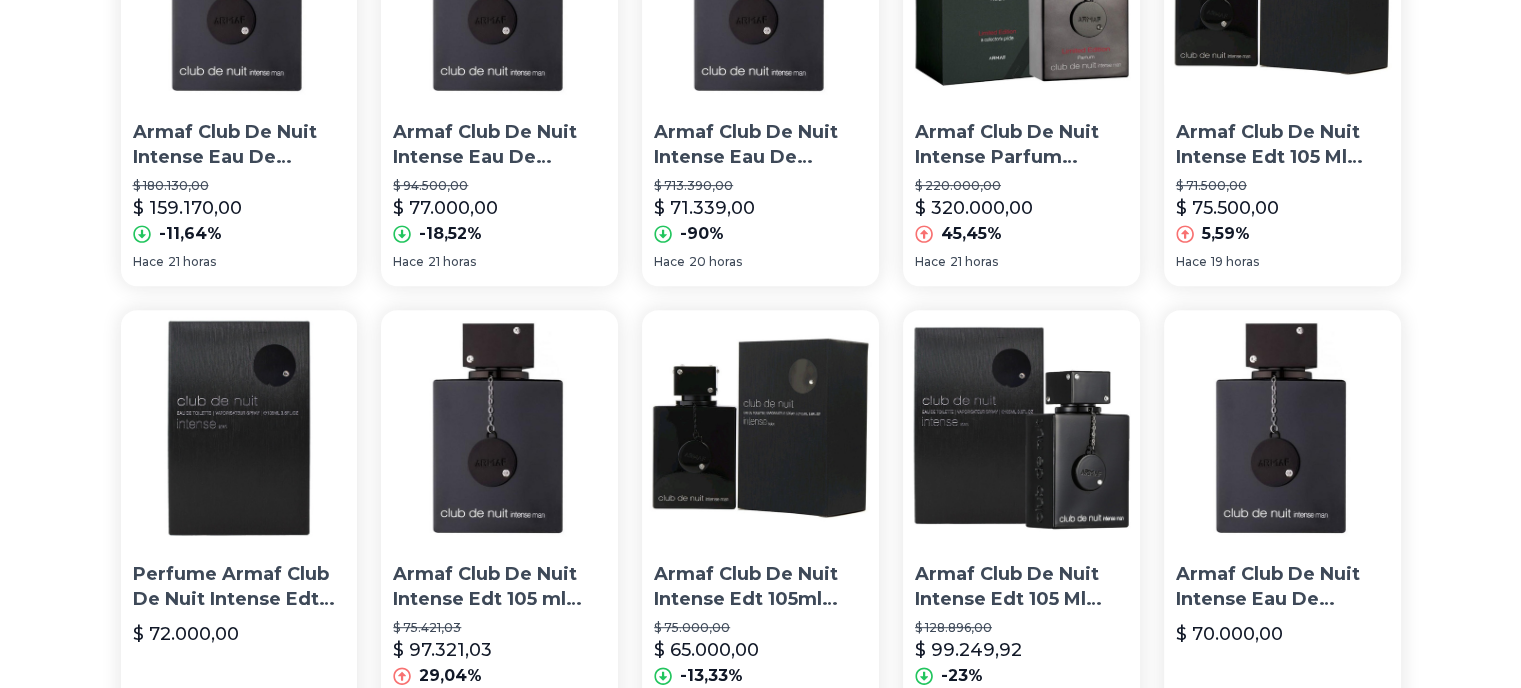 scroll, scrollTop: 666, scrollLeft: 0, axis: vertical 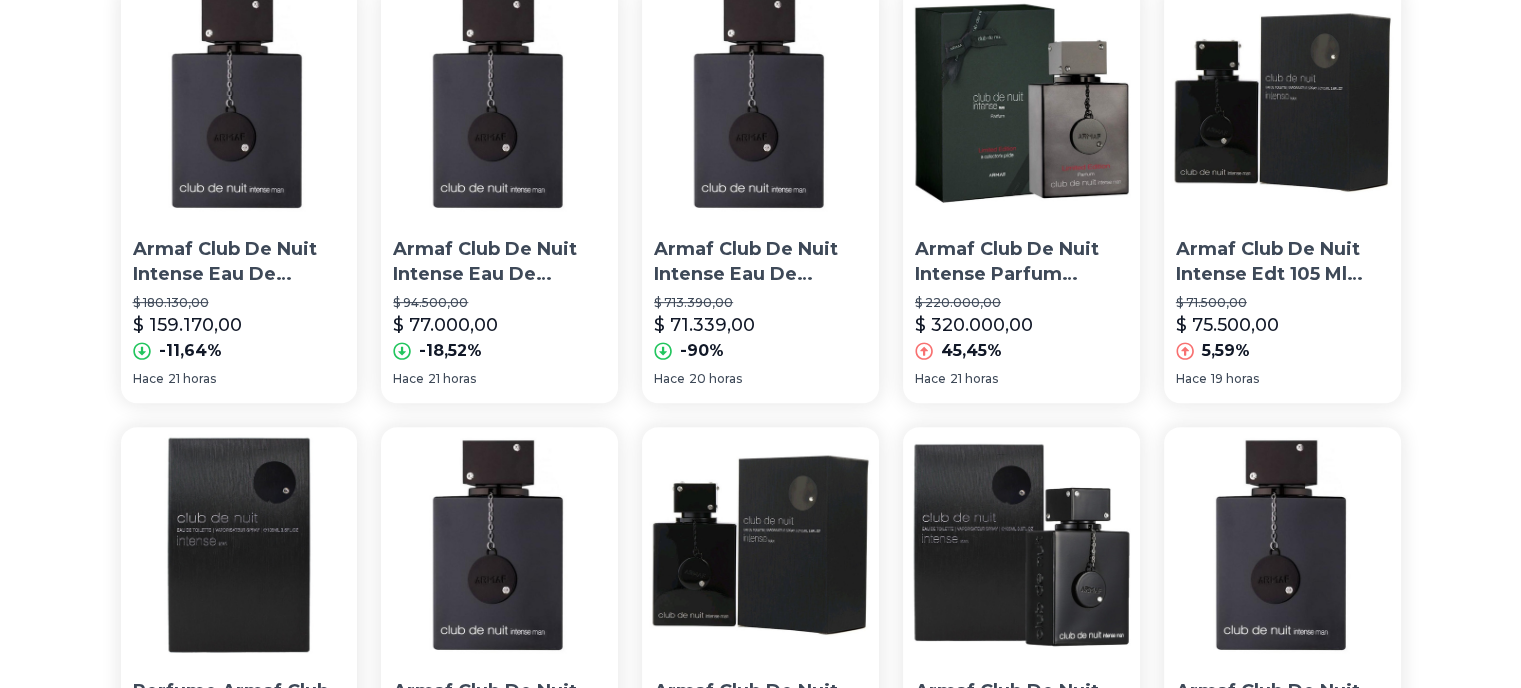click at bounding box center [760, 102] 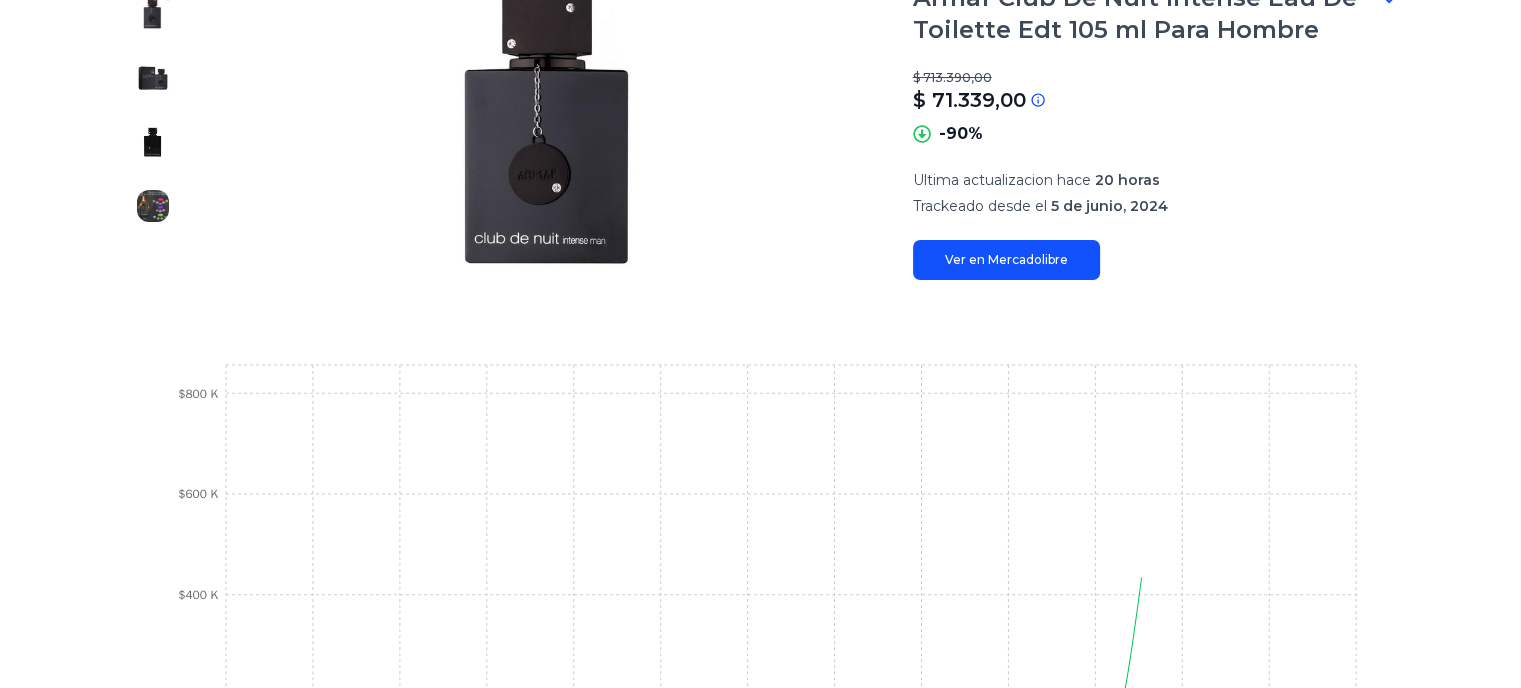 scroll, scrollTop: 333, scrollLeft: 0, axis: vertical 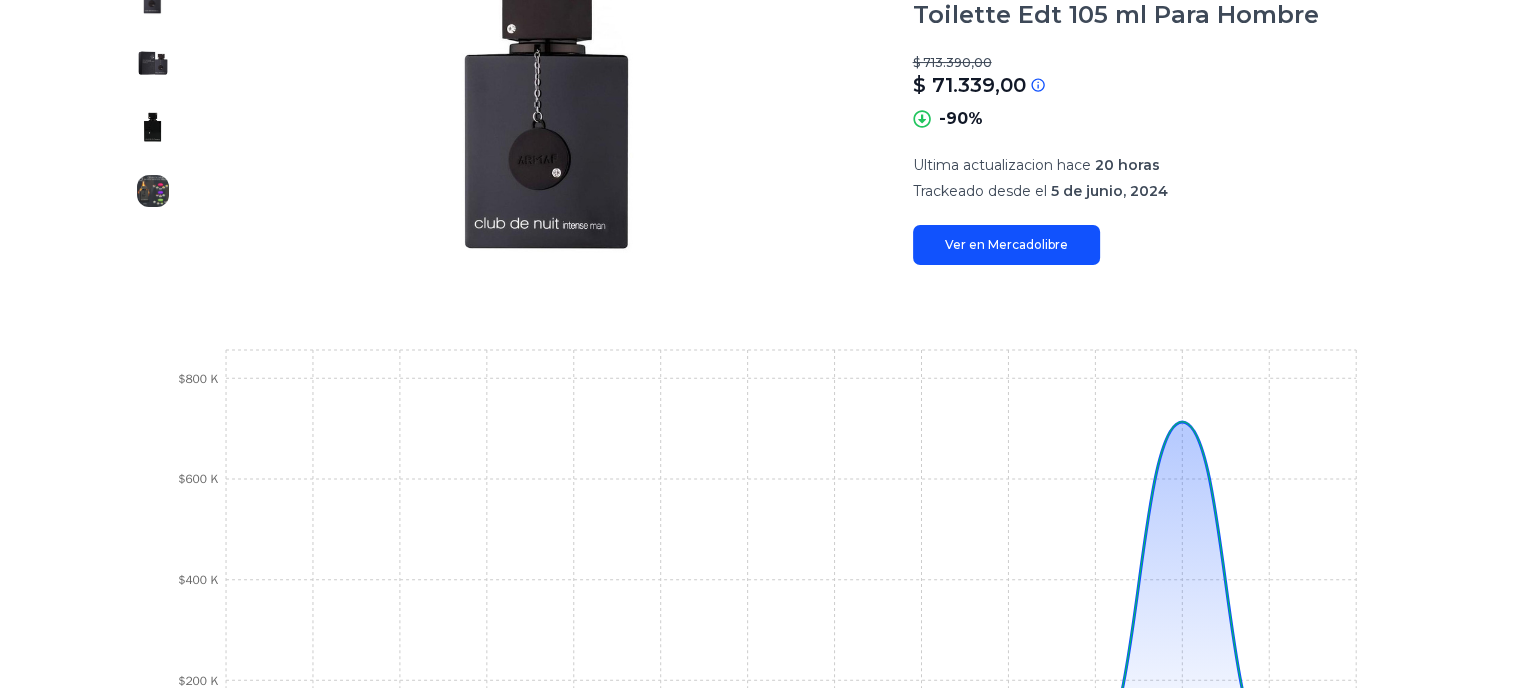 click on "Ver en Mercadolibre" at bounding box center (1006, 245) 